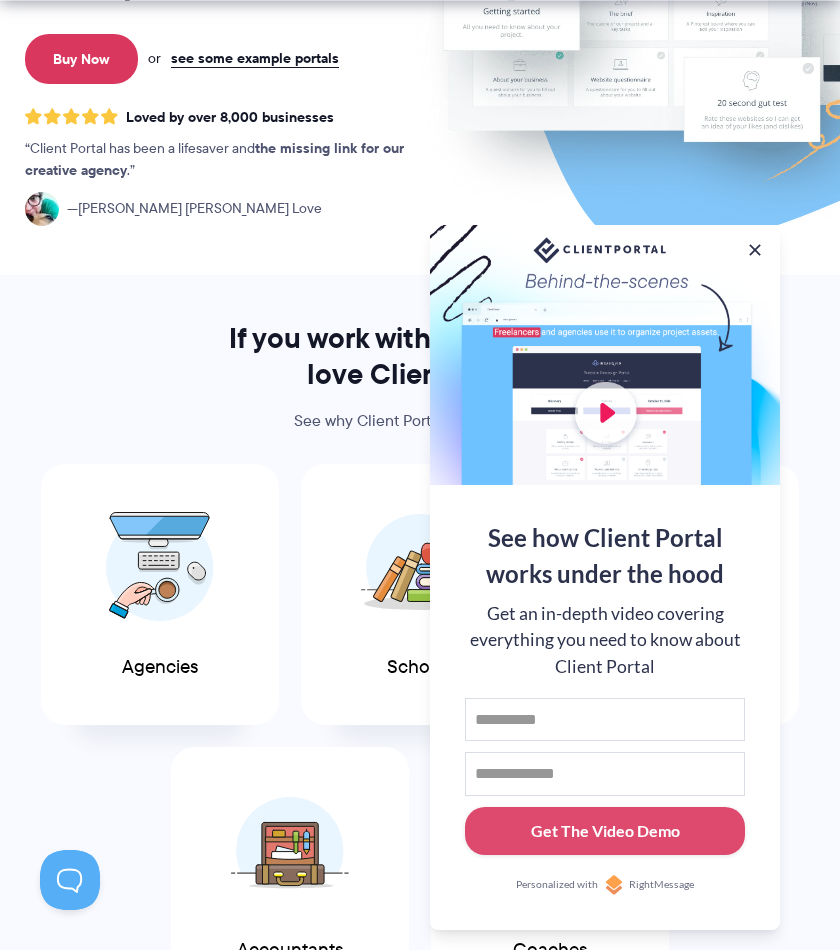 scroll, scrollTop: 400, scrollLeft: 0, axis: vertical 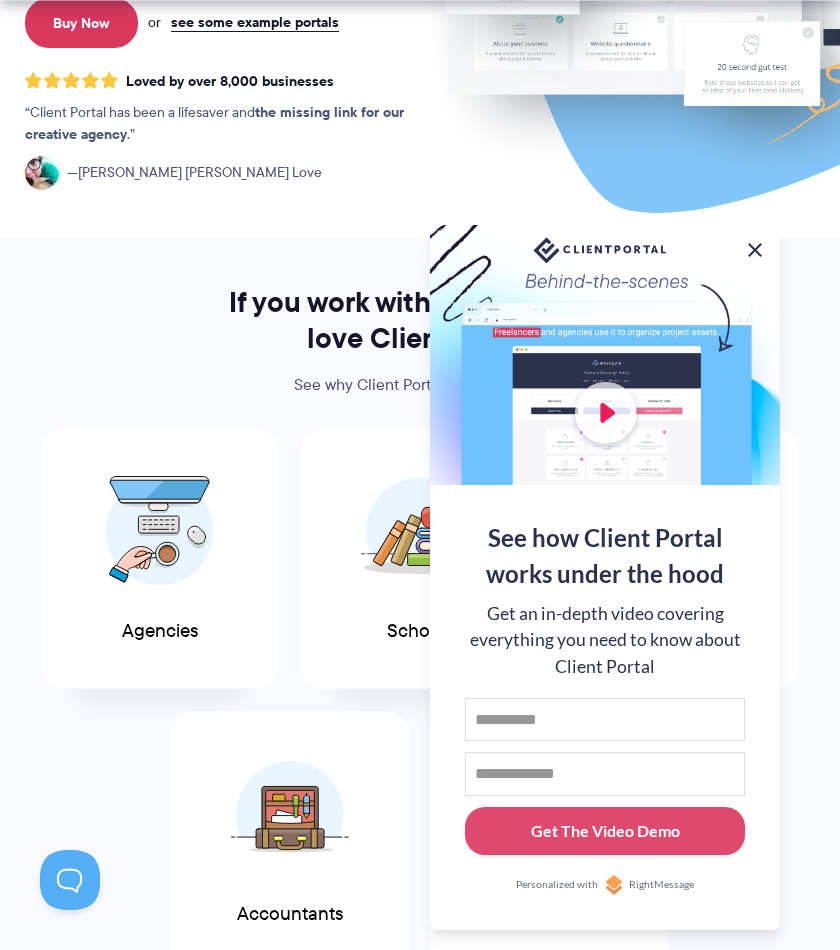 click at bounding box center (755, 250) 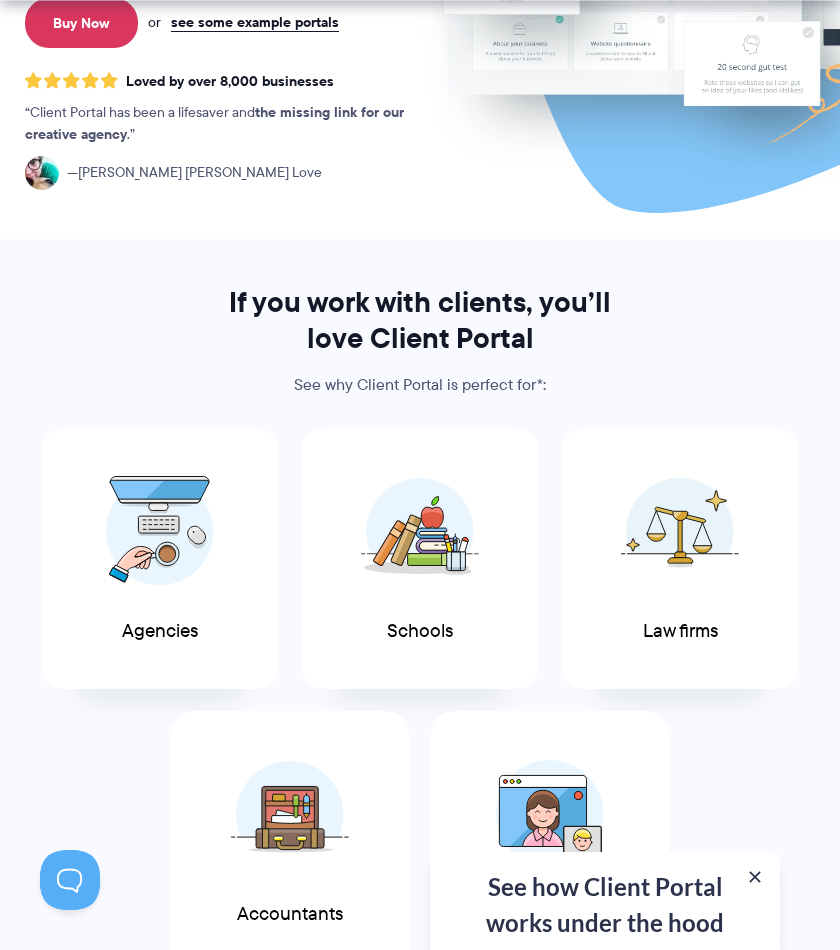 click on "If you work with clients, you’ll love Client Portal   See why Client Portal is perfect for*:                 Agencies                 Schools                 Law firms                  Accountants                 Coaches             * These are just a few examples of industries that benefit from having a dedicated client portal. Don’t see your industry here? No worries! If you work with clients or customers, Client Portal can work for you." at bounding box center (420, 672) 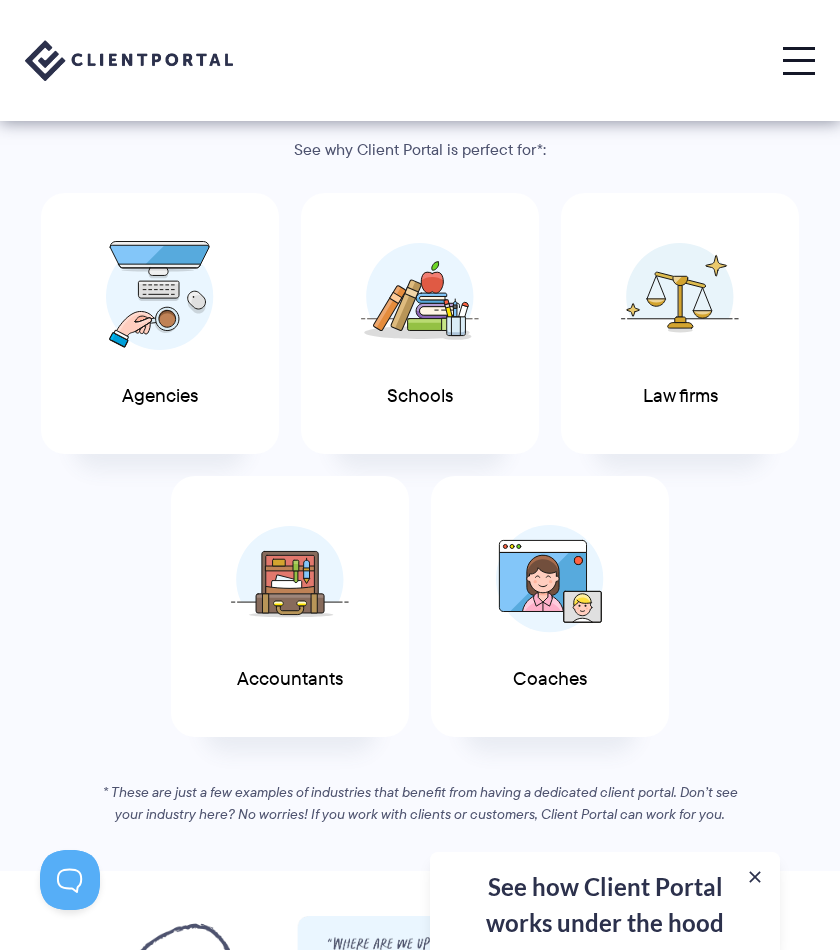 scroll, scrollTop: 600, scrollLeft: 0, axis: vertical 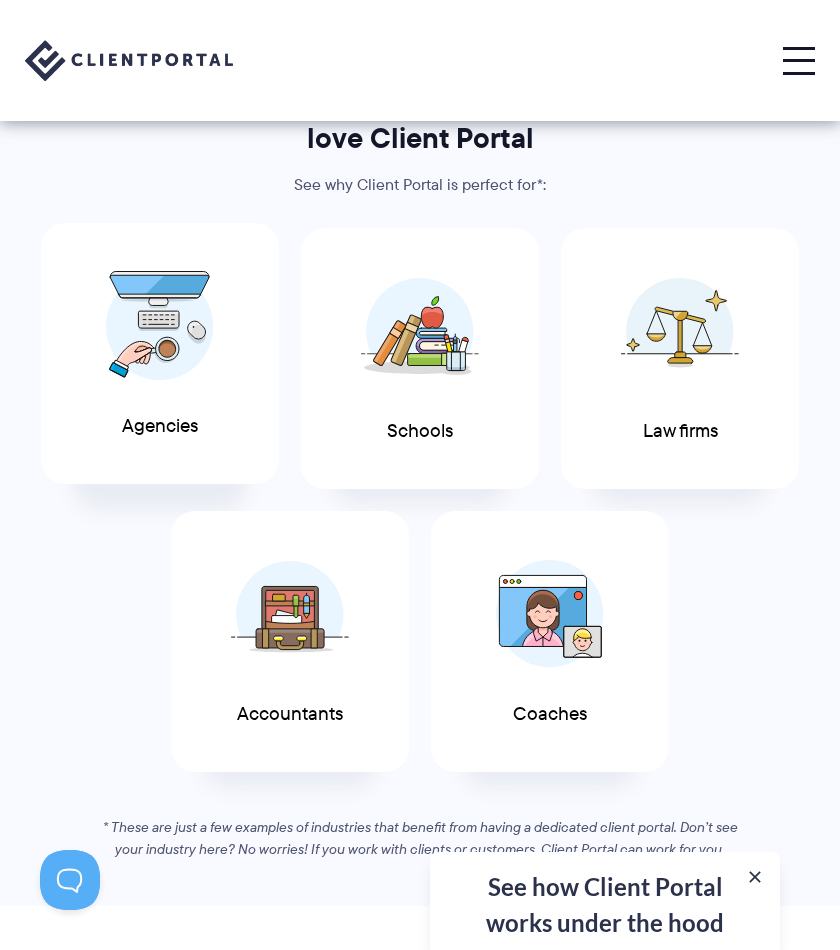 click at bounding box center (160, 326) 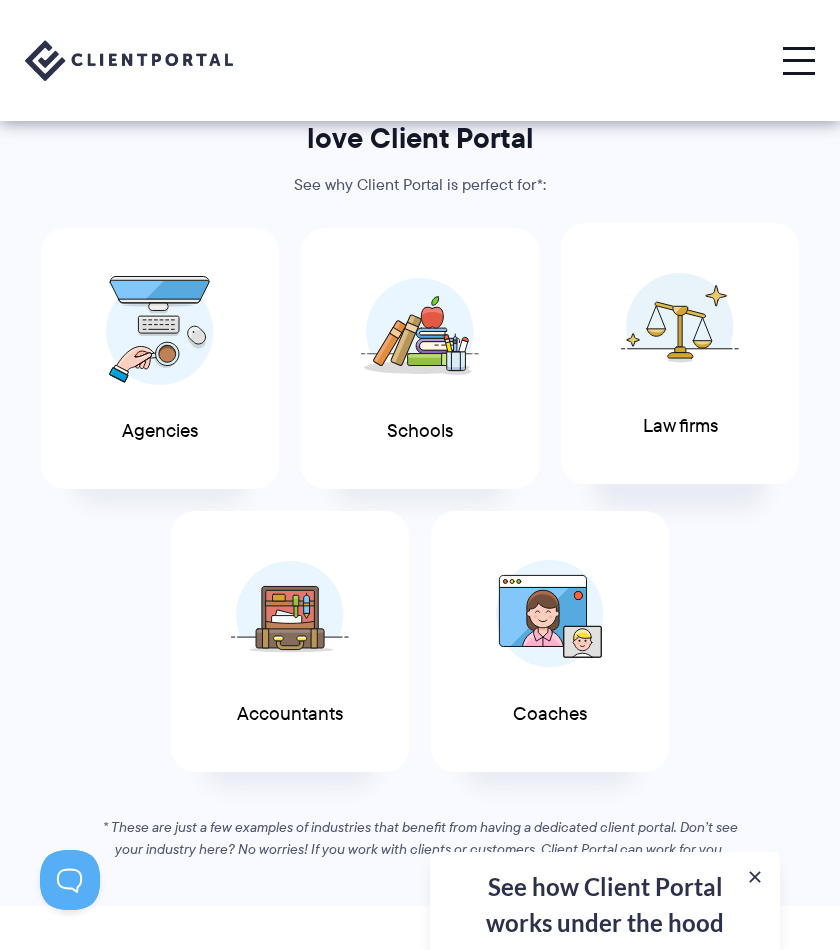 click at bounding box center [680, 326] 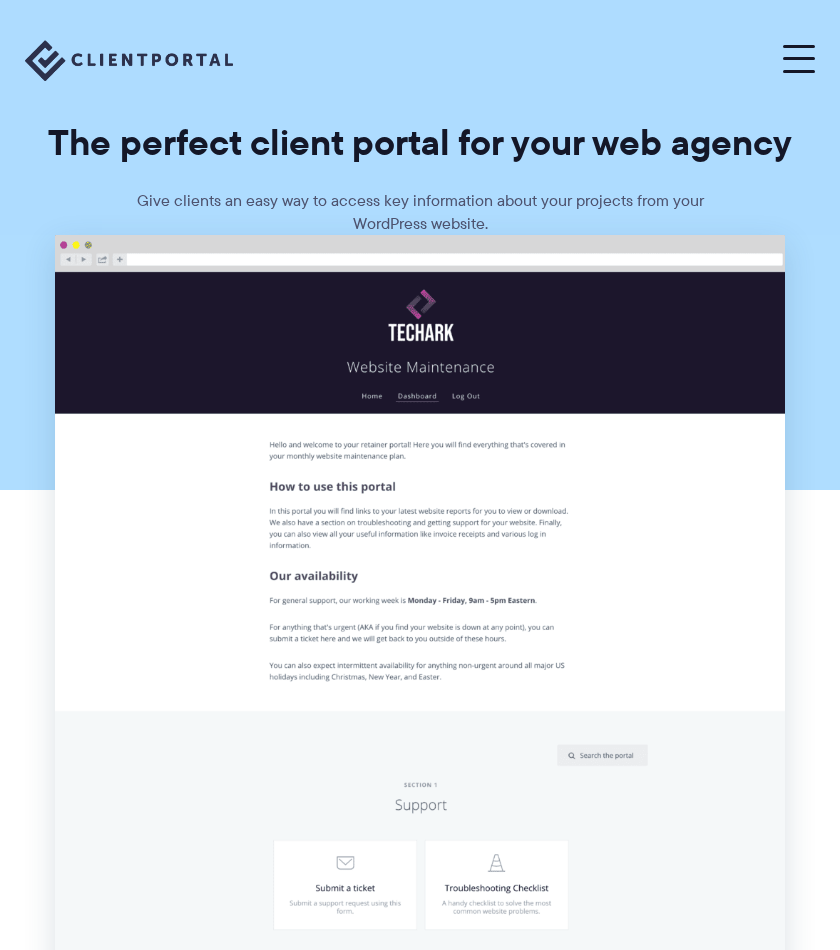 scroll, scrollTop: 0, scrollLeft: 0, axis: both 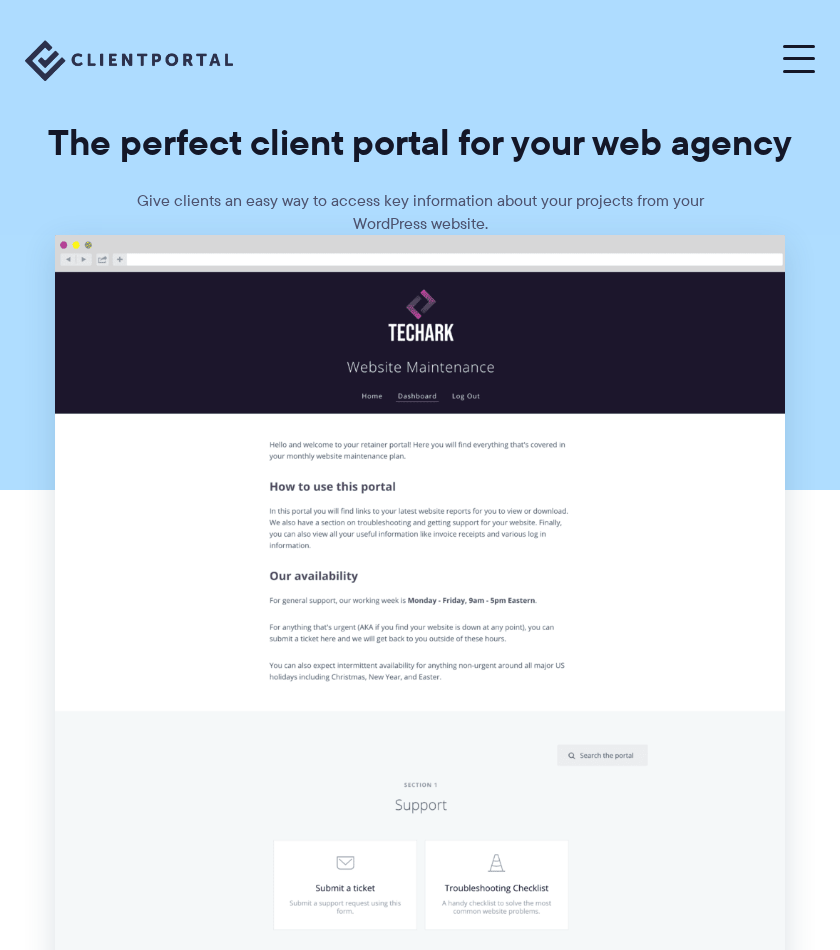click on "The perfect client portal for your web agency   Give clients an easy way to access key information about your projects from your WordPress website." at bounding box center (420, 117) 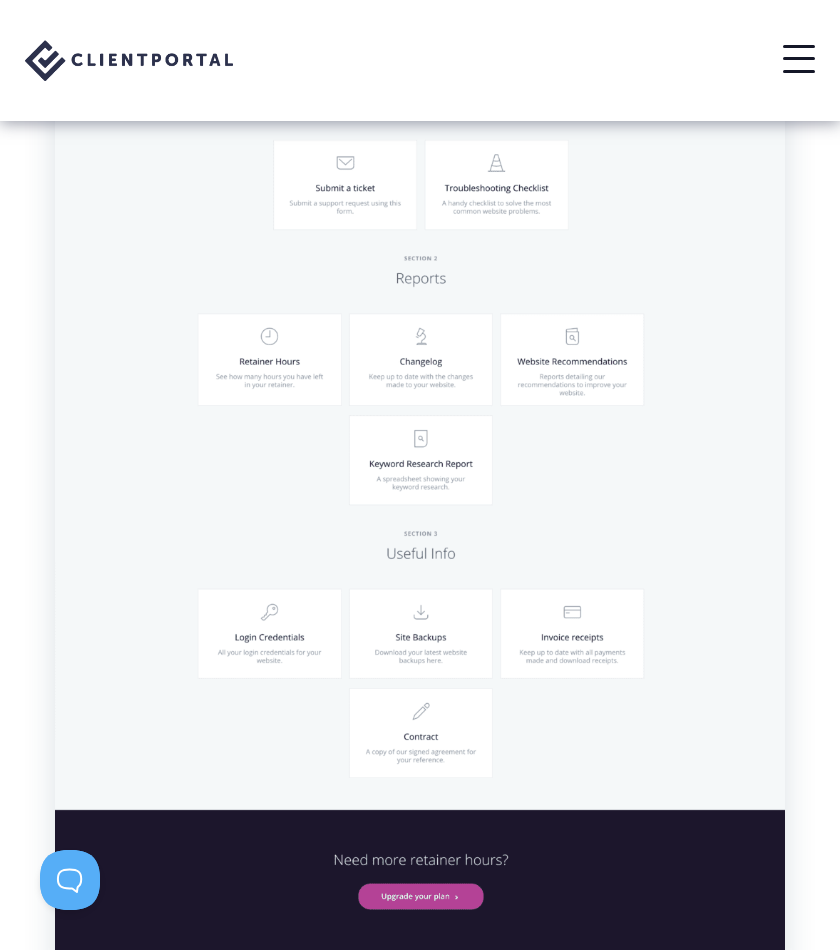 scroll, scrollTop: 0, scrollLeft: 0, axis: both 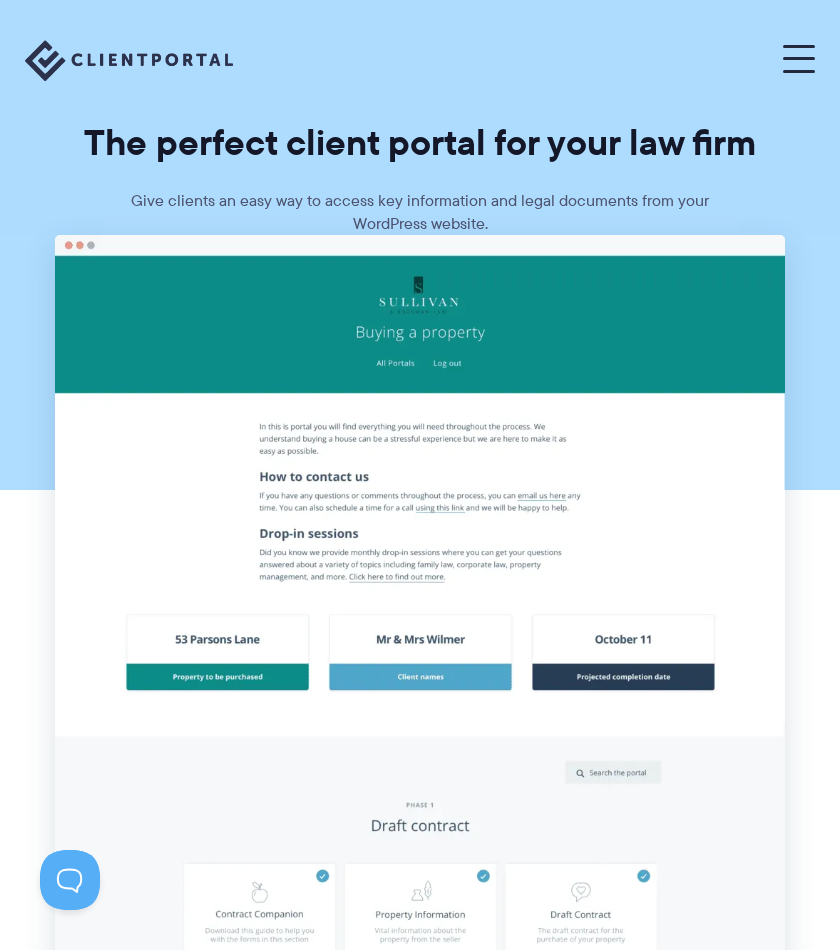 click at bounding box center [799, 60] 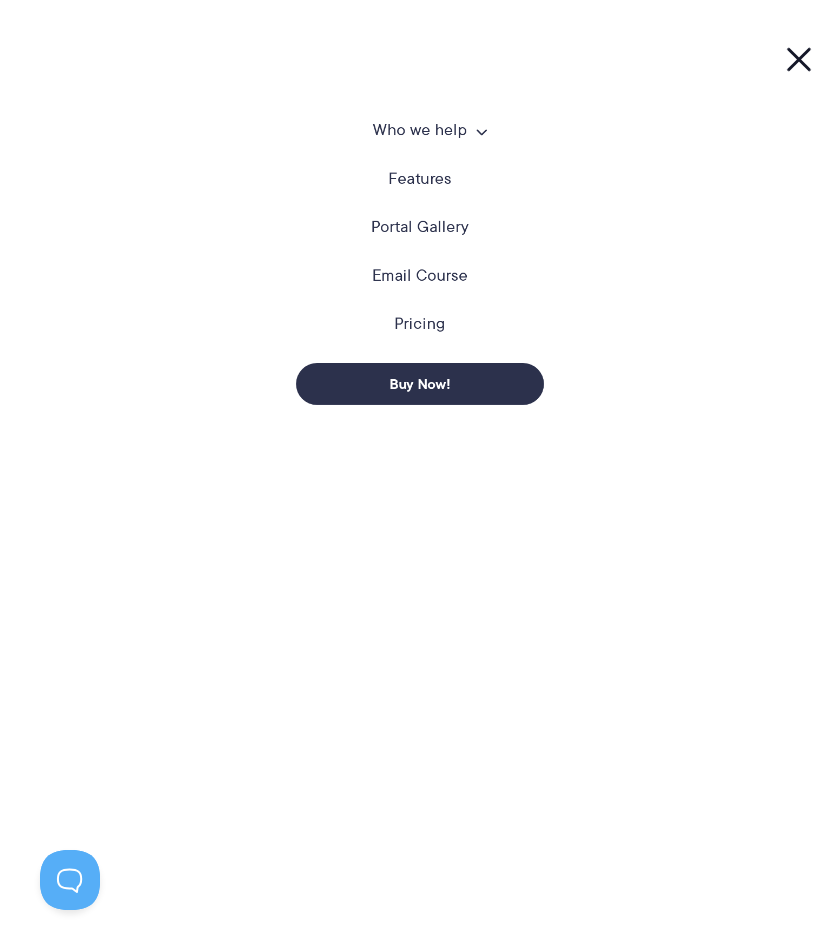 click on "Pricing" at bounding box center (419, 324) 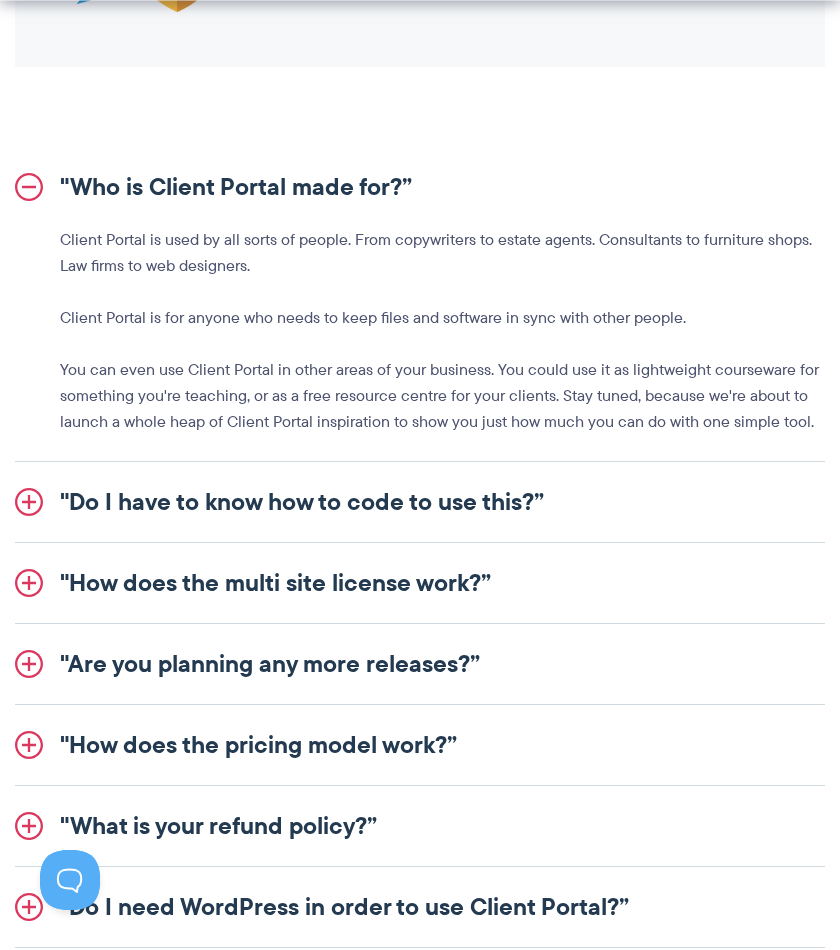 scroll, scrollTop: 2200, scrollLeft: 0, axis: vertical 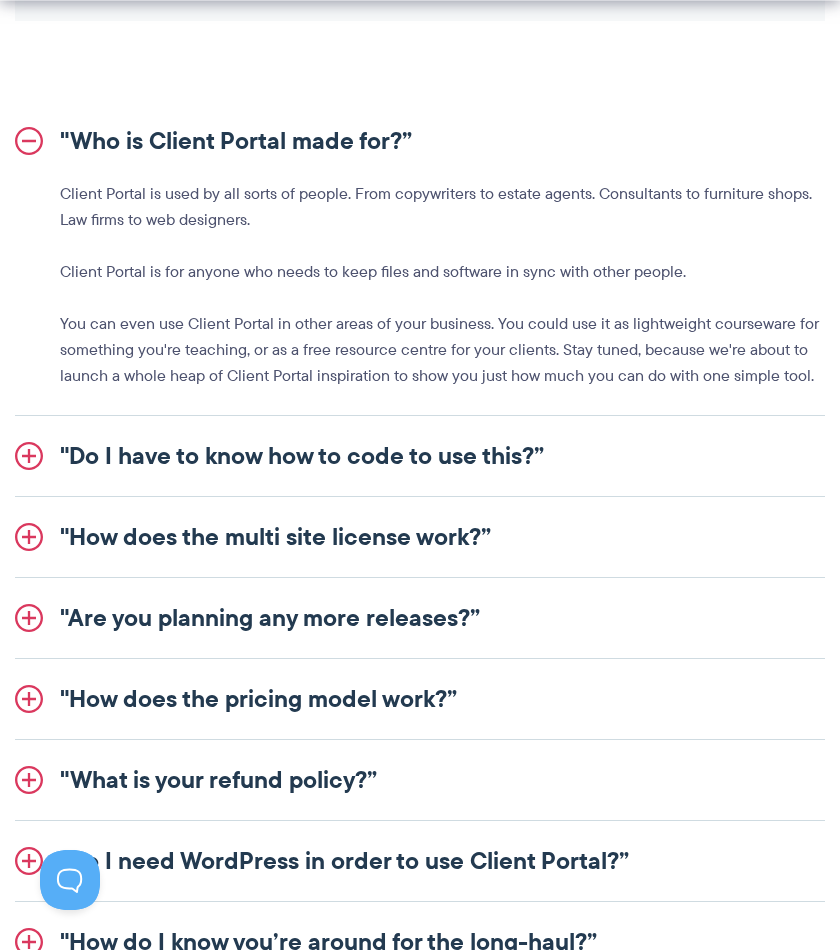 click on ""Do I have to know how to code to use this?”" at bounding box center [420, 456] 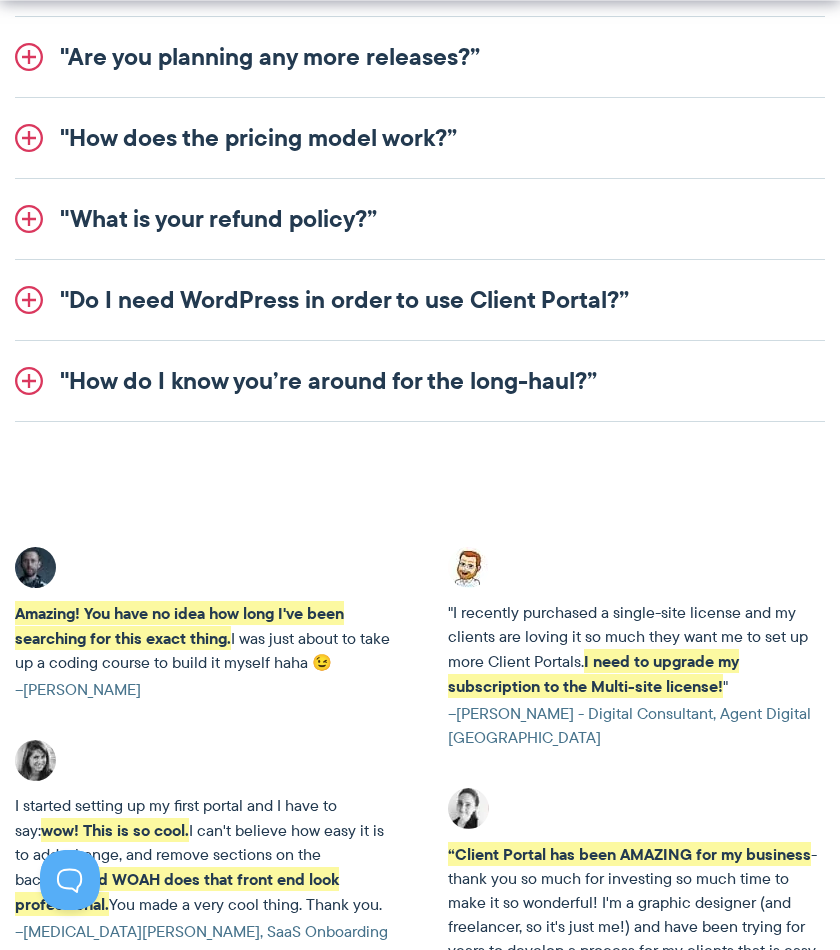 scroll, scrollTop: 2700, scrollLeft: 0, axis: vertical 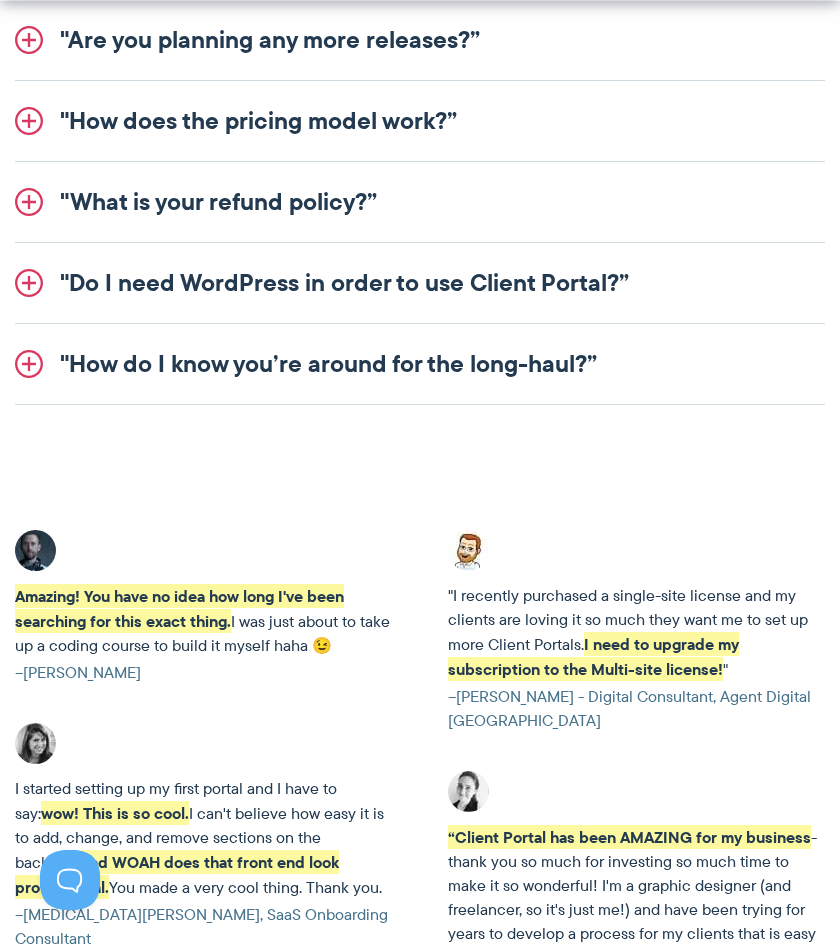 click on ""Do I need WordPress in order to use Client Portal?”" at bounding box center [420, 283] 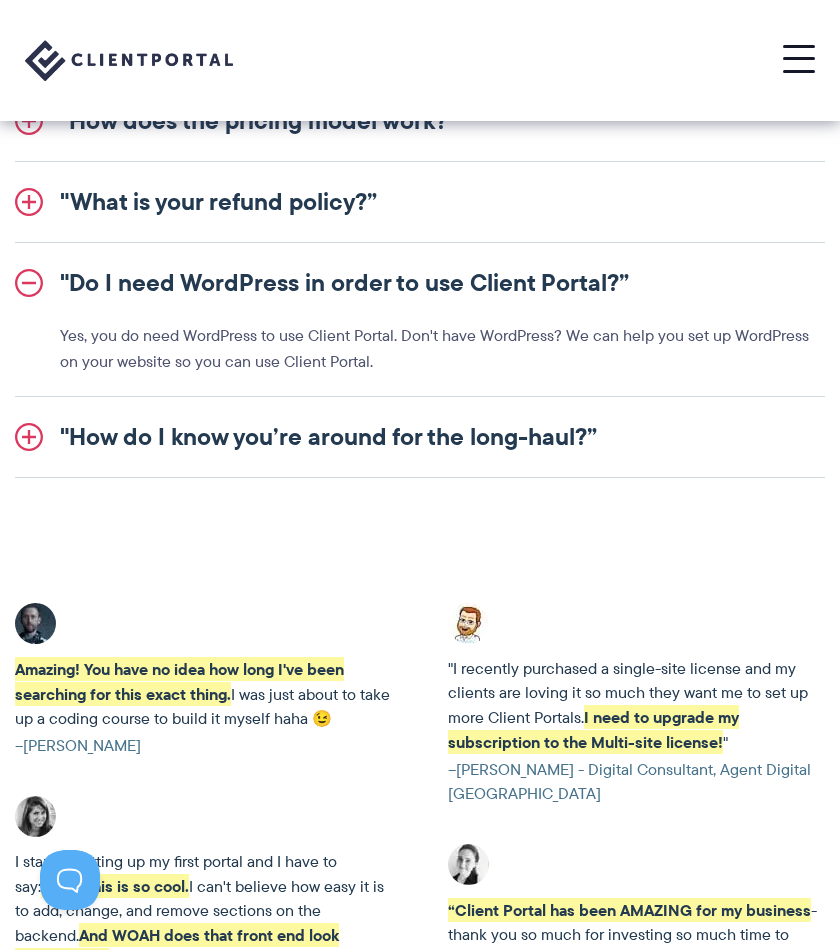 scroll, scrollTop: 2545, scrollLeft: 0, axis: vertical 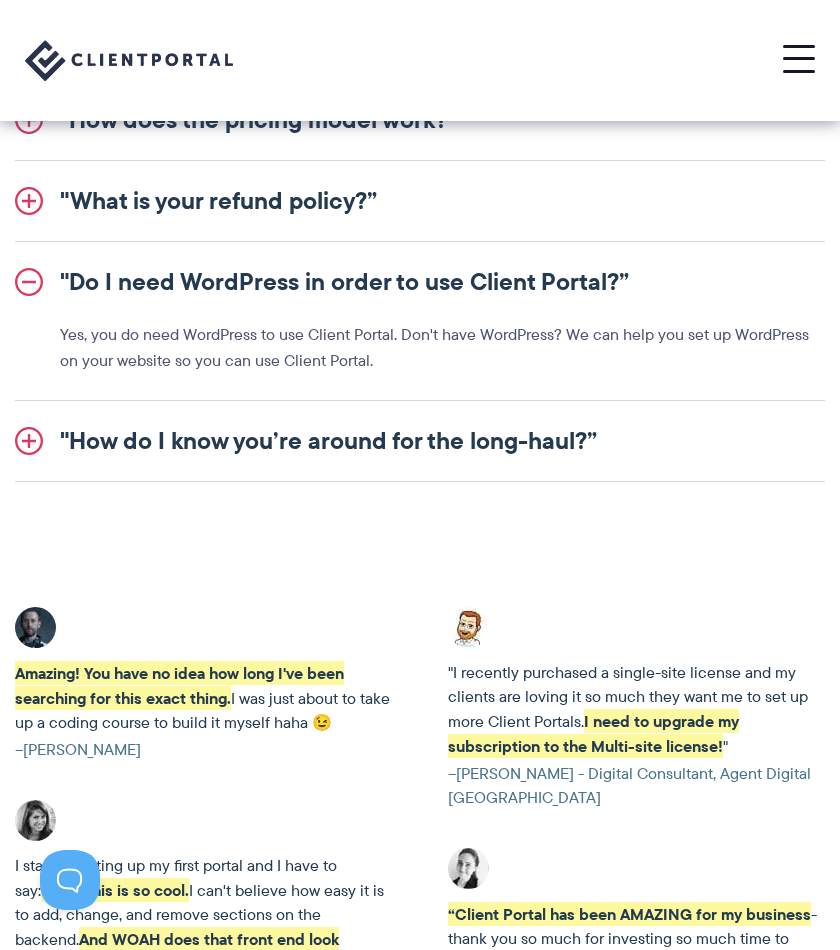 click on ""Do I need WordPress in order to use Client Portal?”" at bounding box center (420, 282) 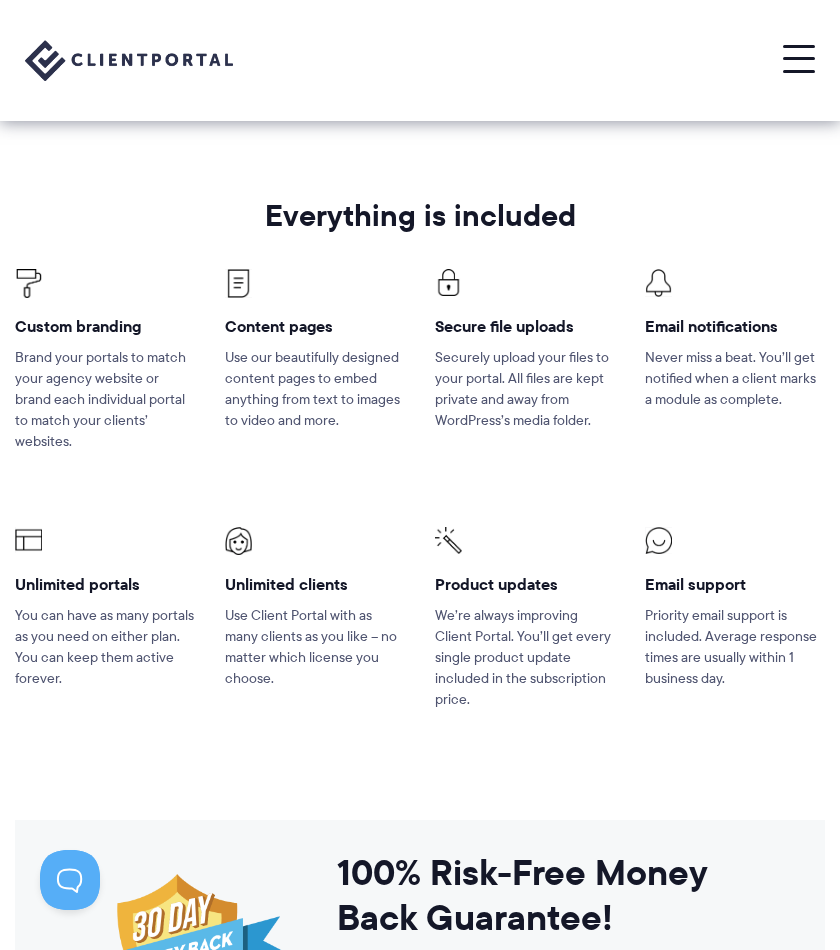 scroll, scrollTop: 1045, scrollLeft: 0, axis: vertical 